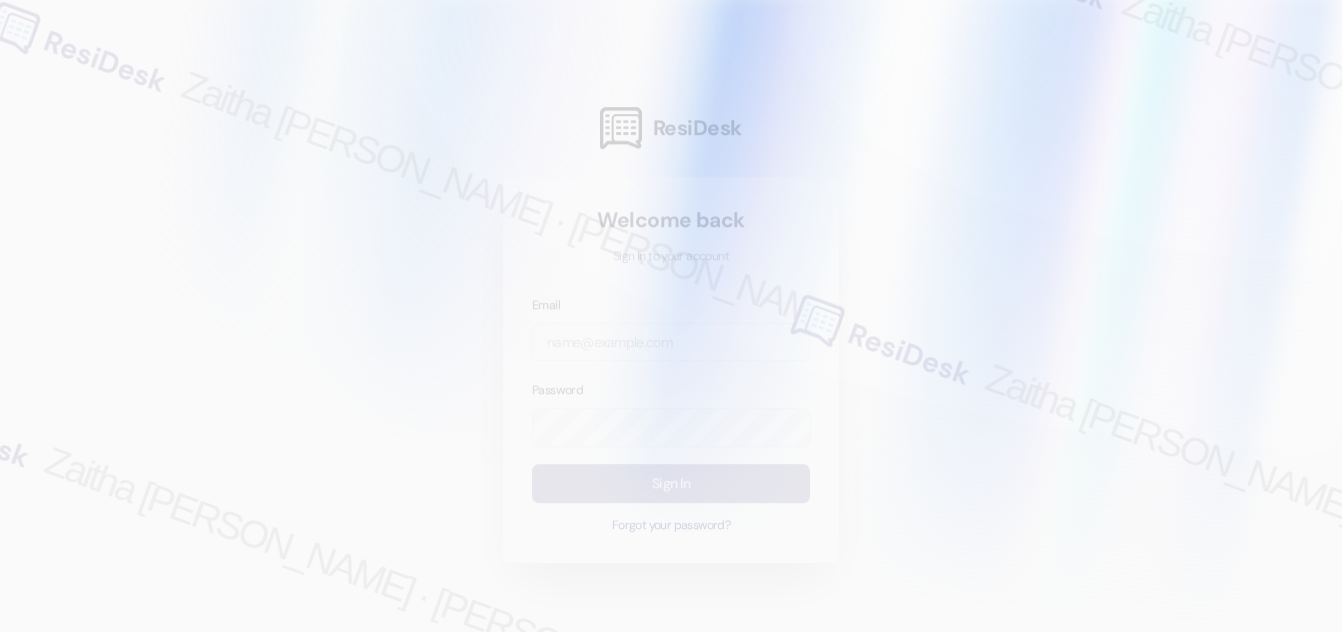 scroll, scrollTop: 0, scrollLeft: 0, axis: both 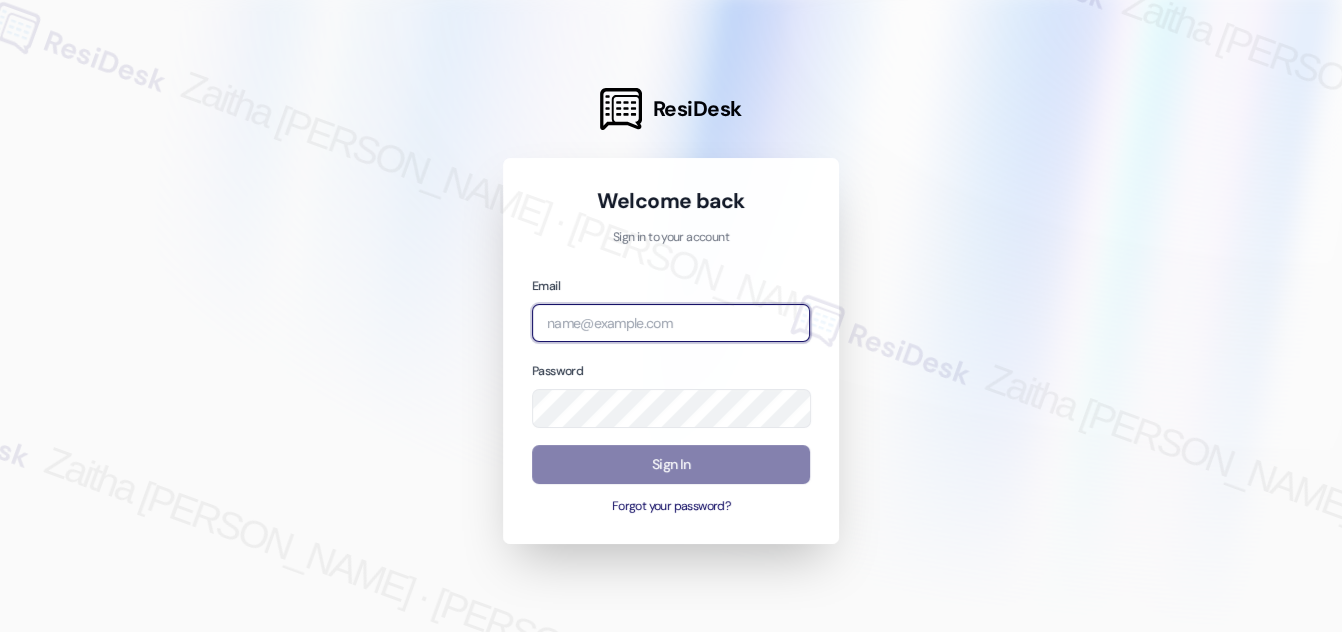 click at bounding box center (671, 323) 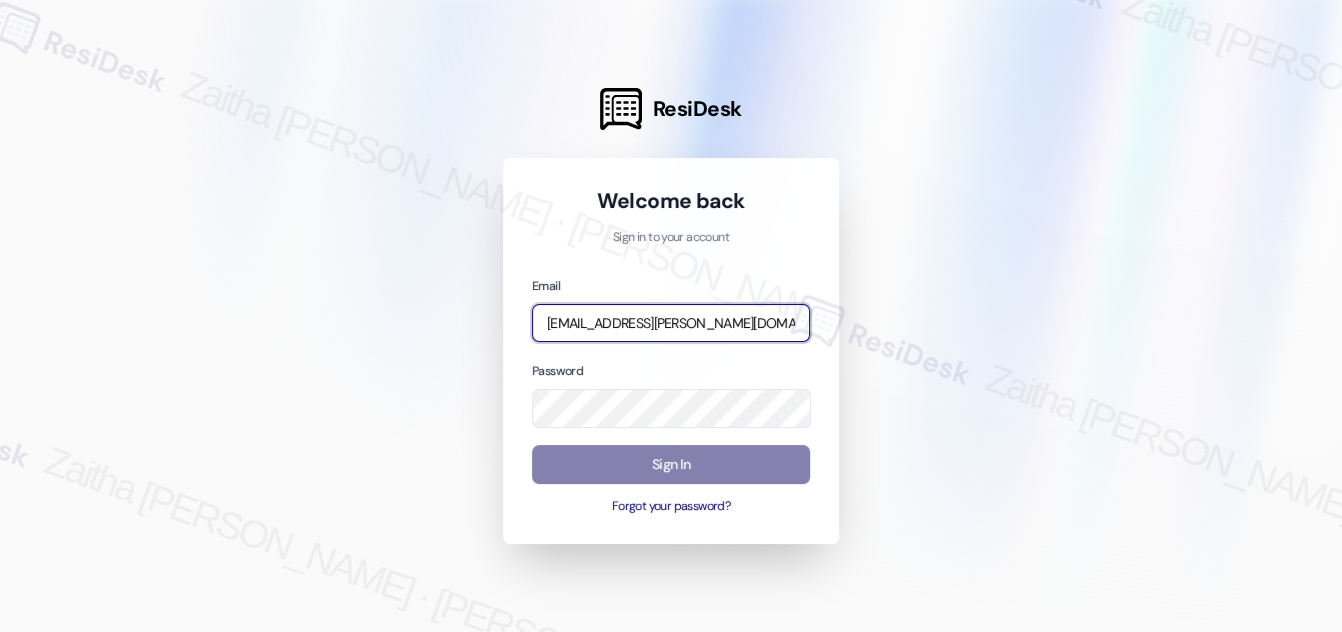 type on "[EMAIL_ADDRESS][PERSON_NAME][DOMAIN_NAME]" 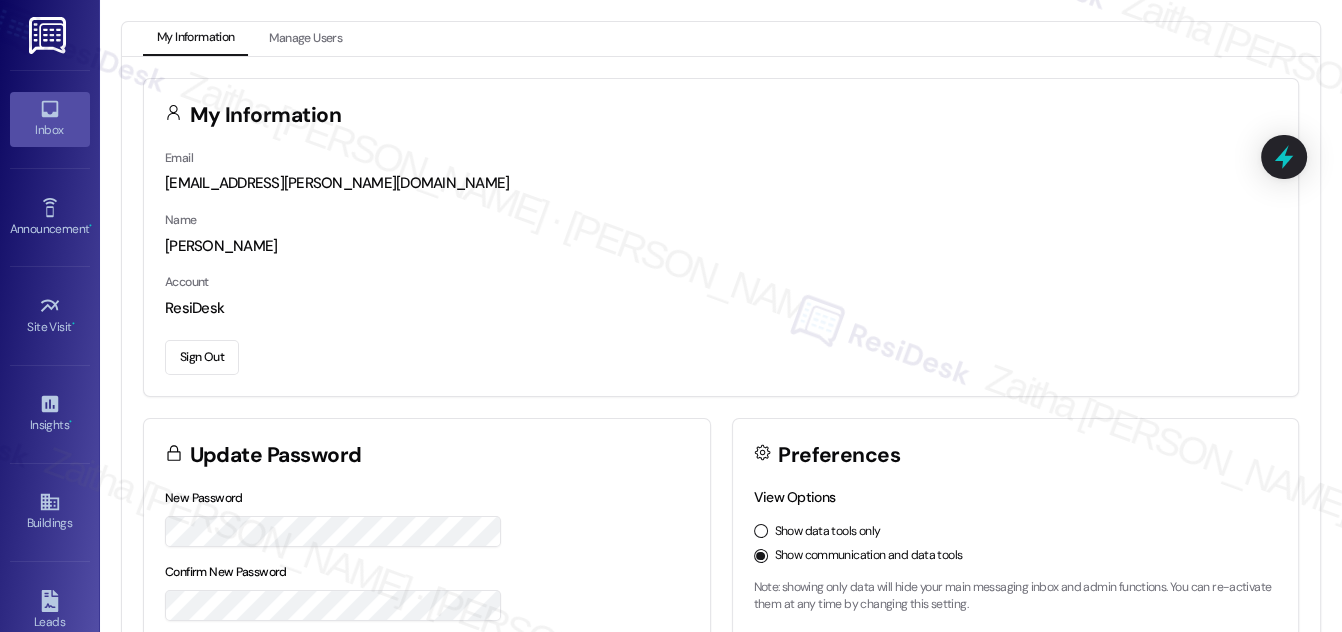 click 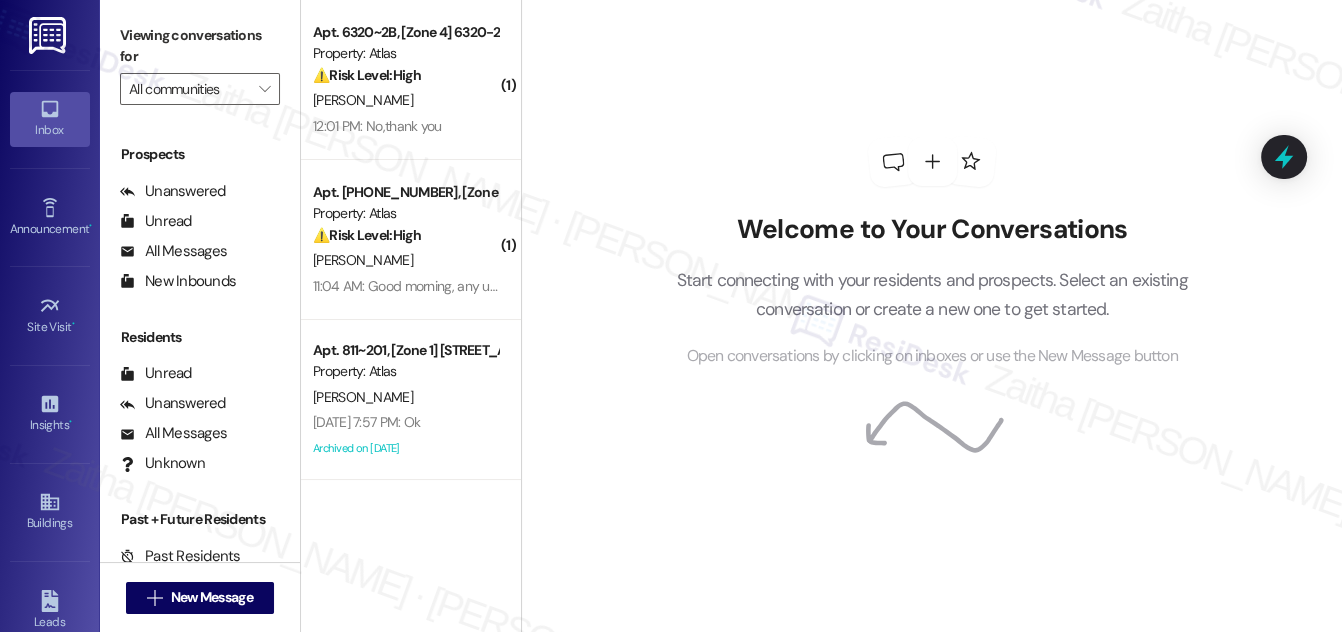 scroll, scrollTop: 264, scrollLeft: 0, axis: vertical 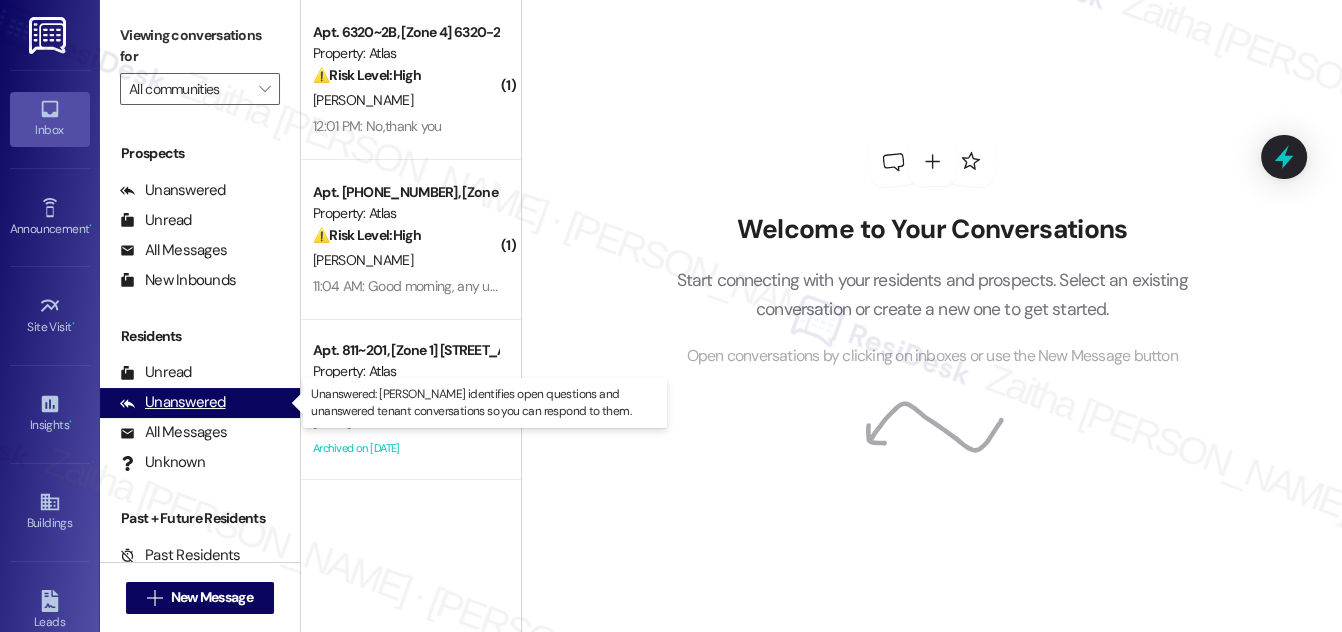 click on "Unanswered" at bounding box center [173, 402] 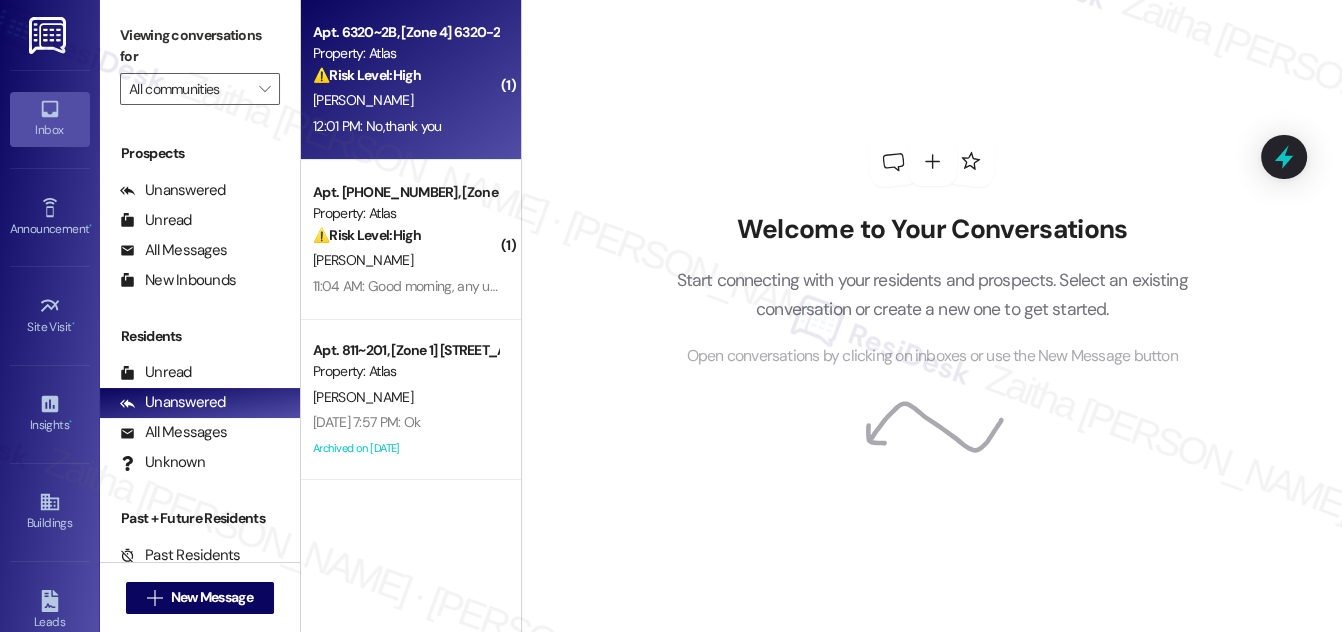 click on "12:01 PM: No,thank you 12:01 PM: No,thank you" at bounding box center (405, 126) 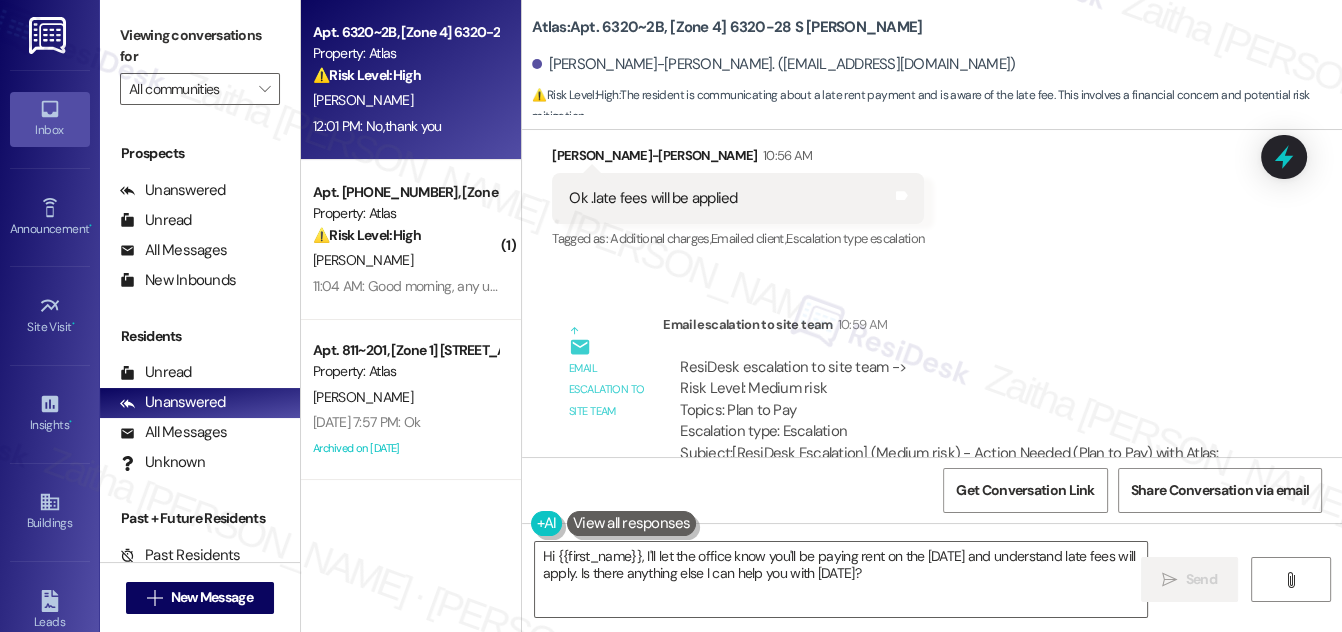 scroll, scrollTop: 52625, scrollLeft: 0, axis: vertical 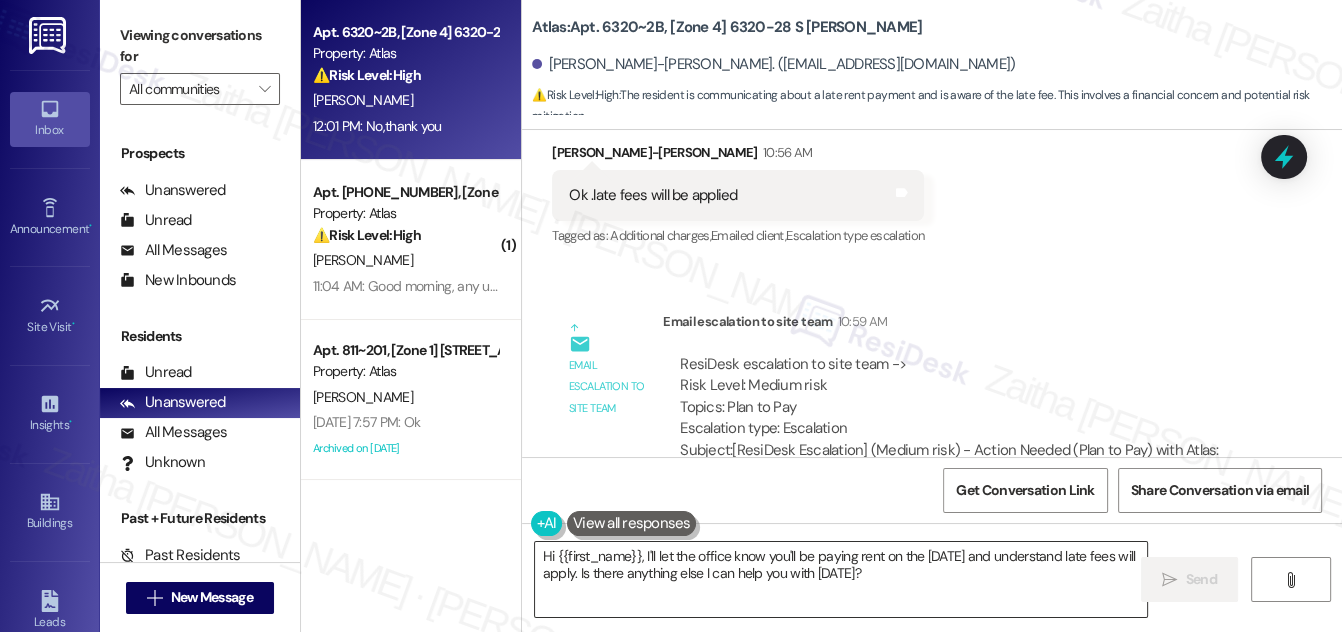 click on "Hi {{first_name}}, I'll let the office know you'll be paying rent on the [DATE] and understand late fees will apply. Is there anything else I can help you with [DATE]?" at bounding box center (841, 579) 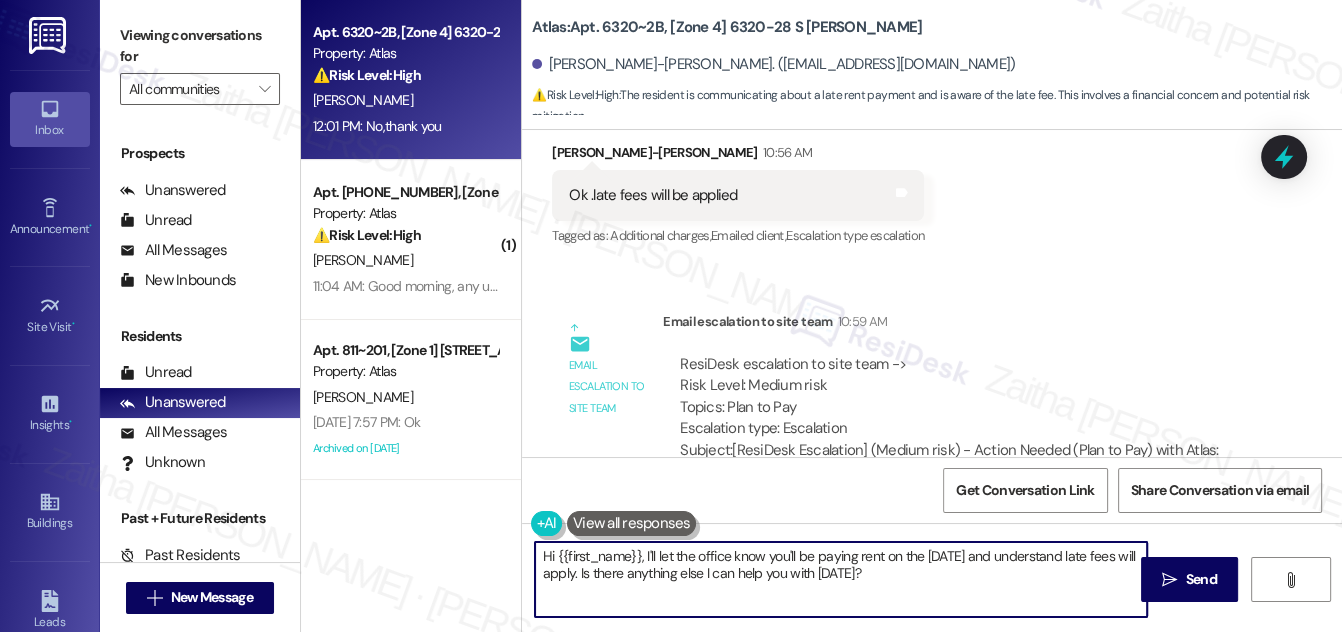 click on "Hi {{first_name}}, I'll let the office know you'll be paying rent on the [DATE] and understand late fees will apply. Is there anything else I can help you with [DATE]?" at bounding box center (841, 579) 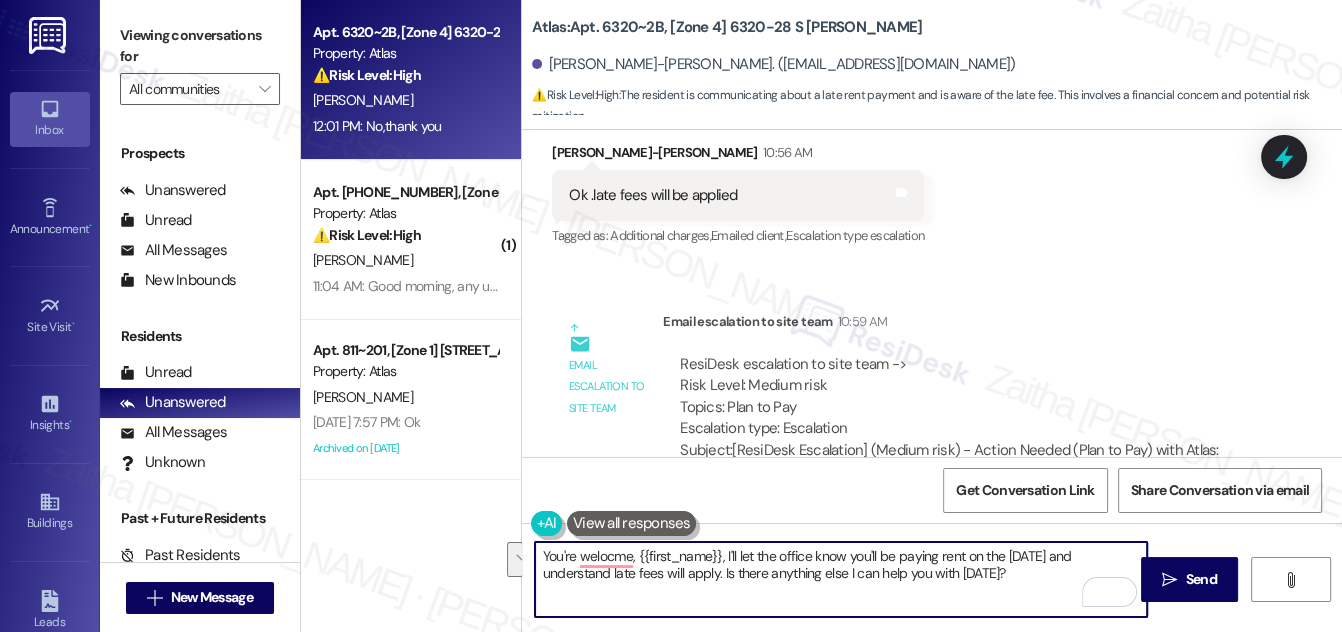 drag, startPoint x: 724, startPoint y: 553, endPoint x: 1042, endPoint y: 601, distance: 321.60223 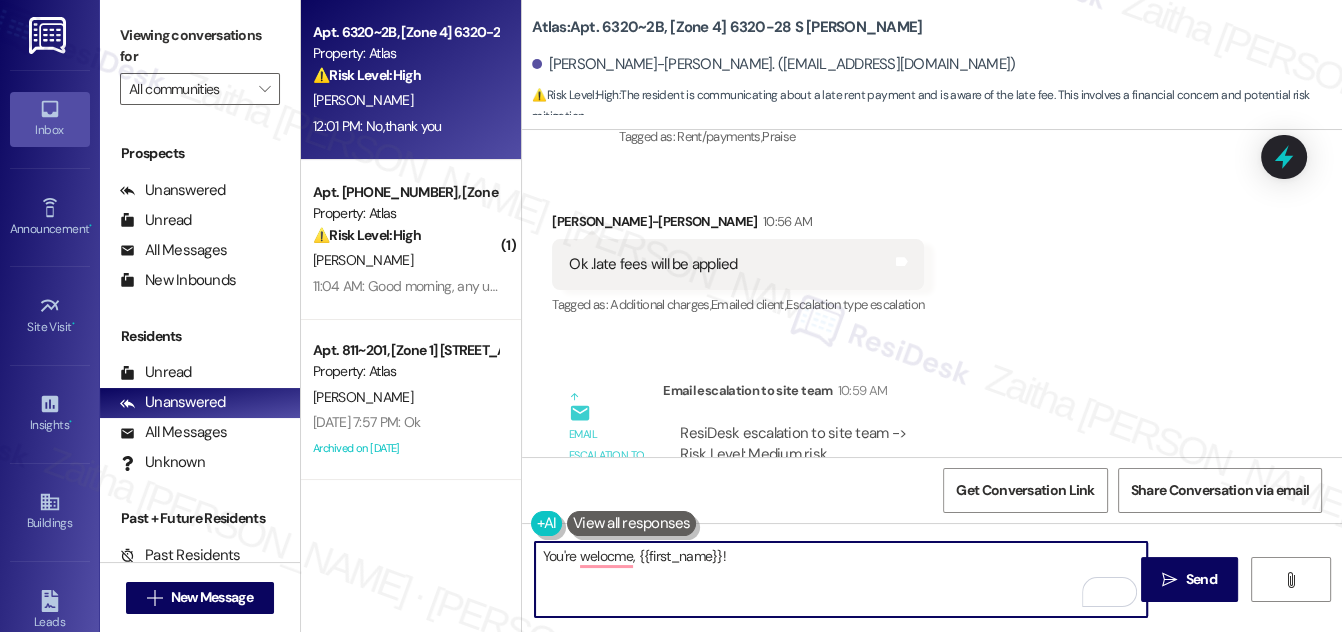 scroll, scrollTop: 52625, scrollLeft: 0, axis: vertical 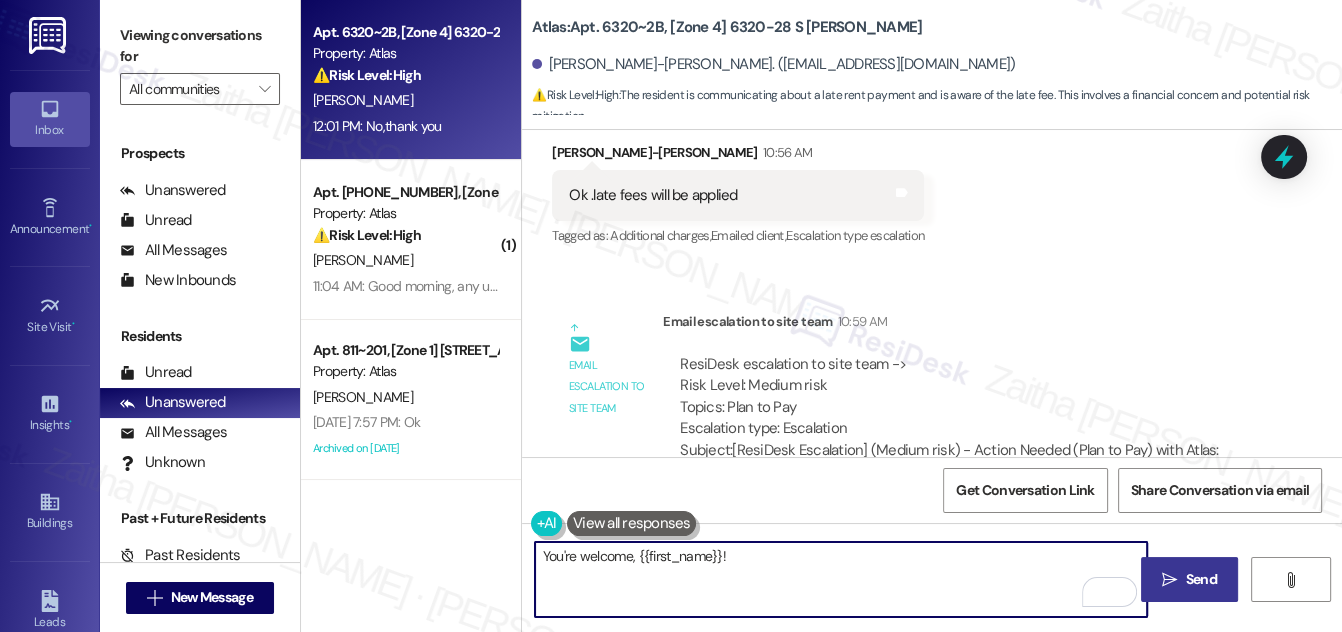 type on "You're welcome, {{first_name}}!" 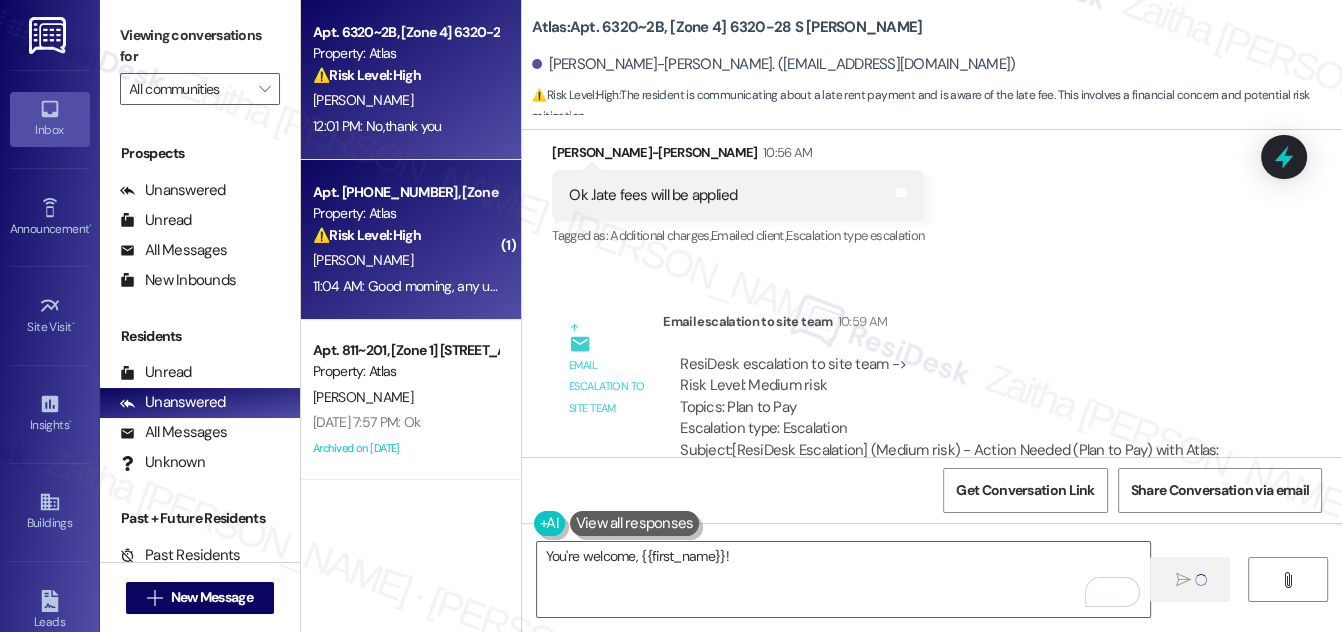 type 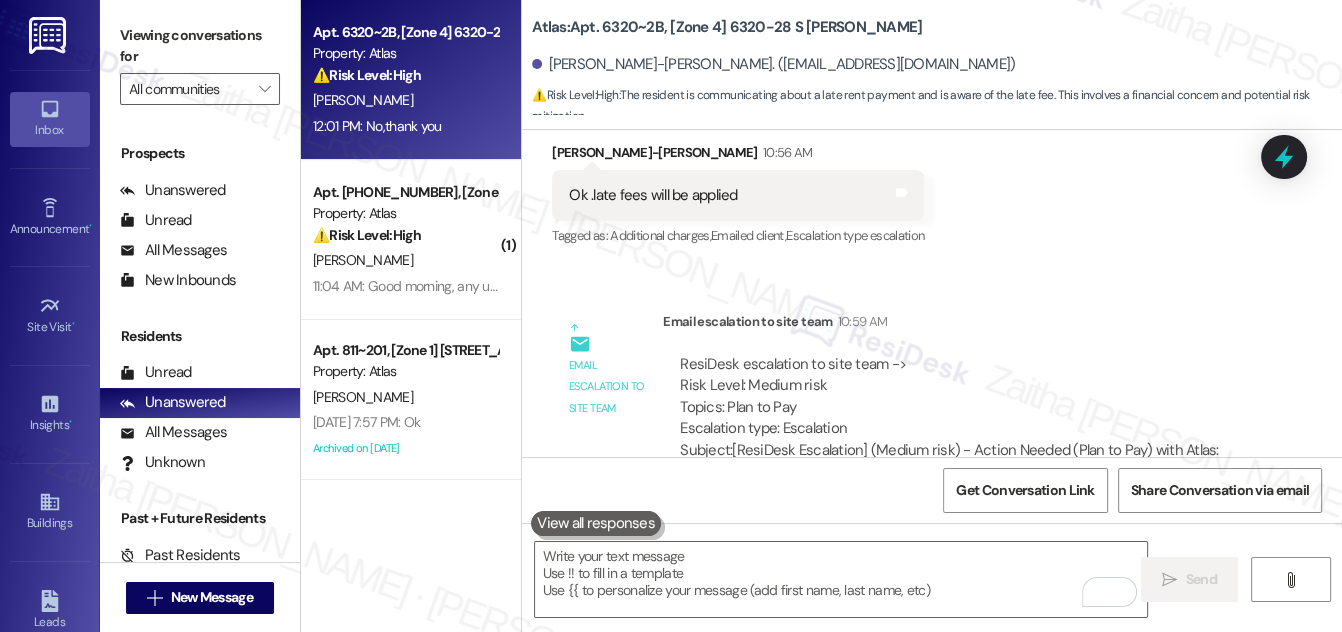 scroll, scrollTop: 52624, scrollLeft: 0, axis: vertical 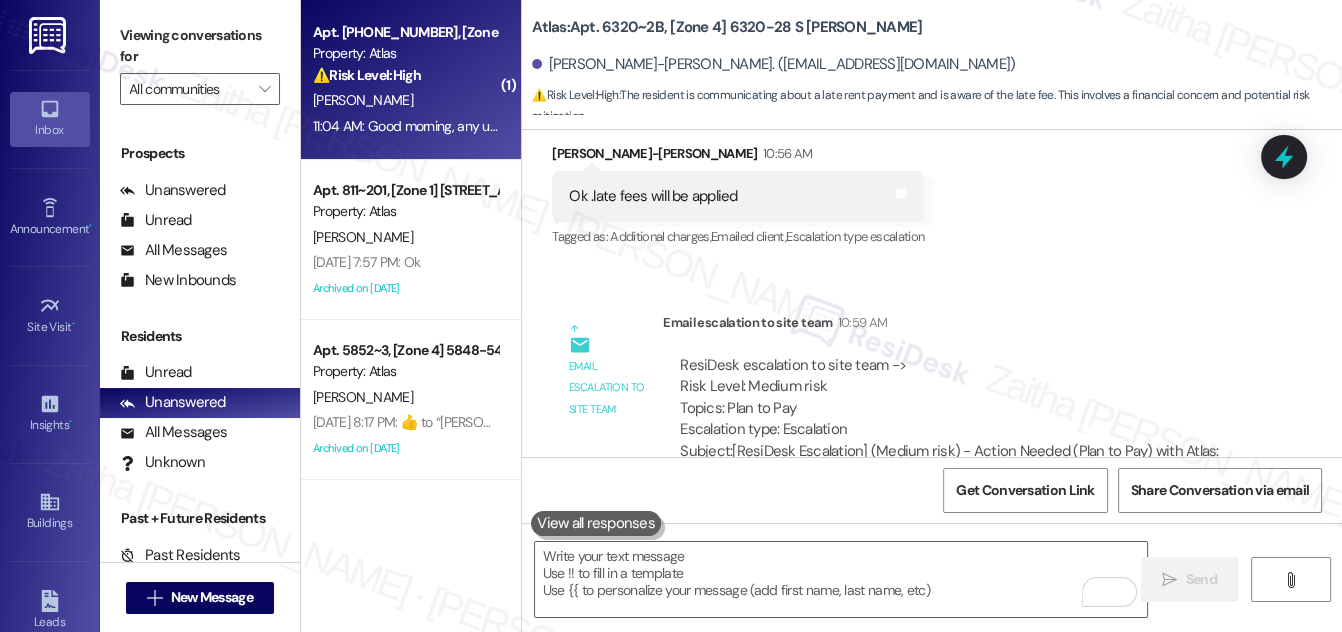 click on "[PERSON_NAME]" at bounding box center [405, 100] 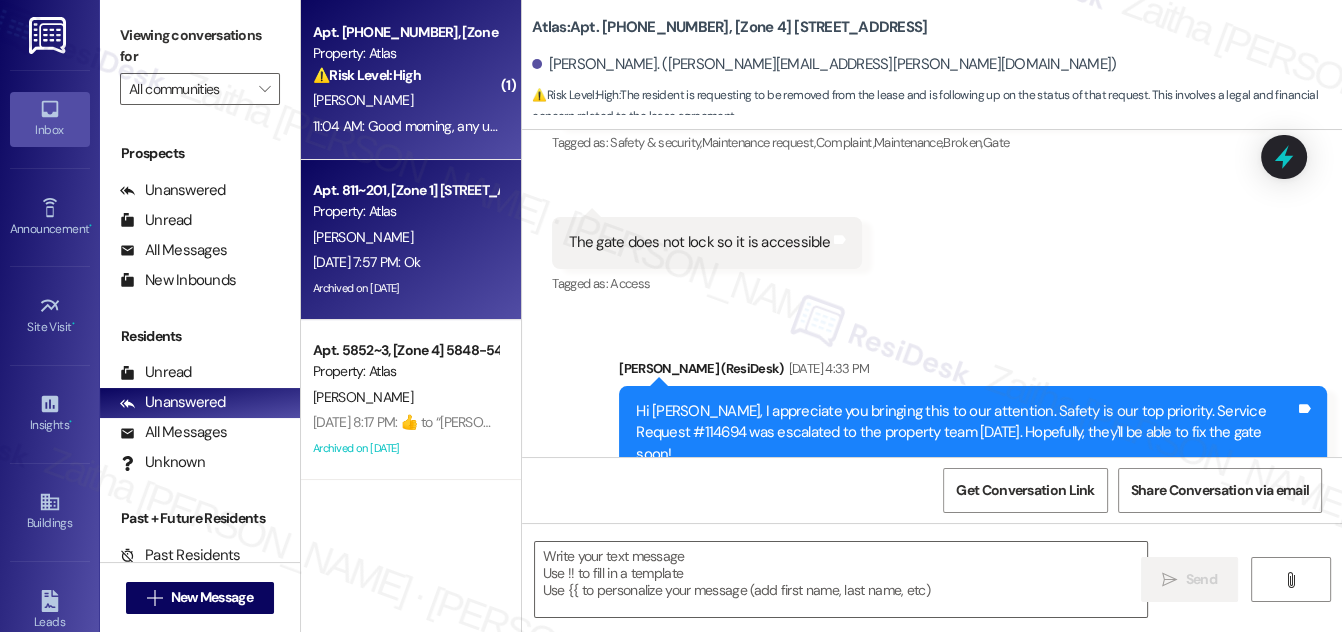 scroll, scrollTop: 2126, scrollLeft: 0, axis: vertical 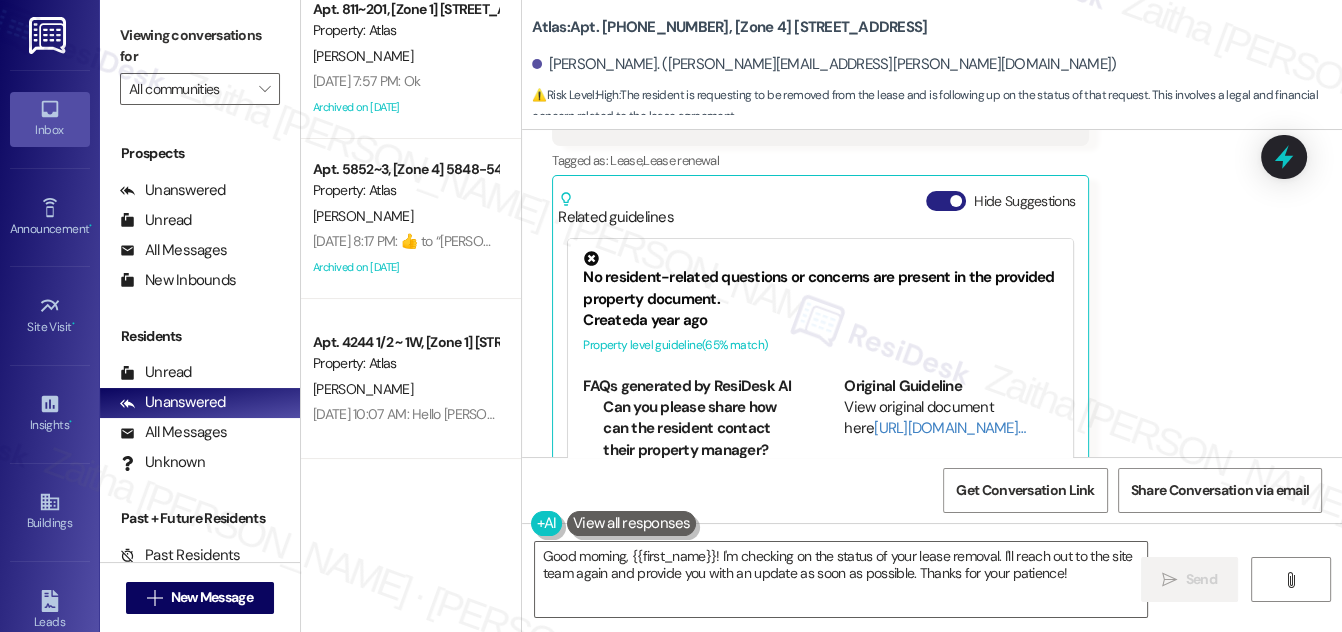 click on "Hide Suggestions" at bounding box center [946, 201] 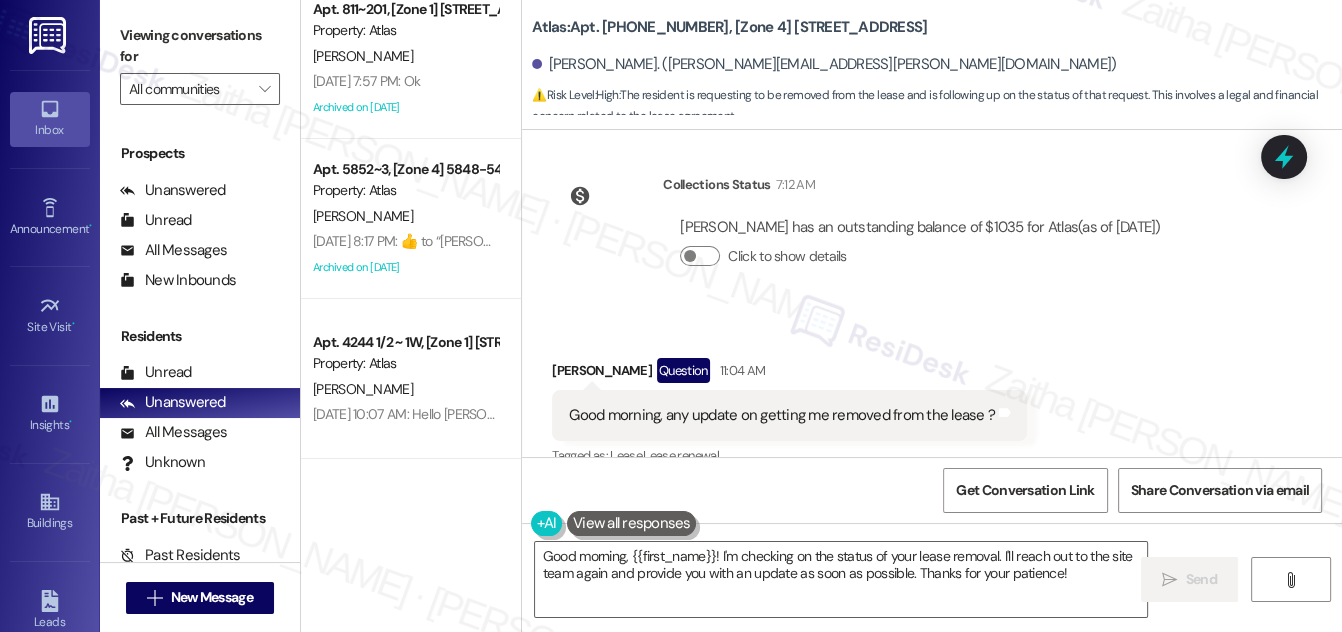 scroll, scrollTop: 4840, scrollLeft: 0, axis: vertical 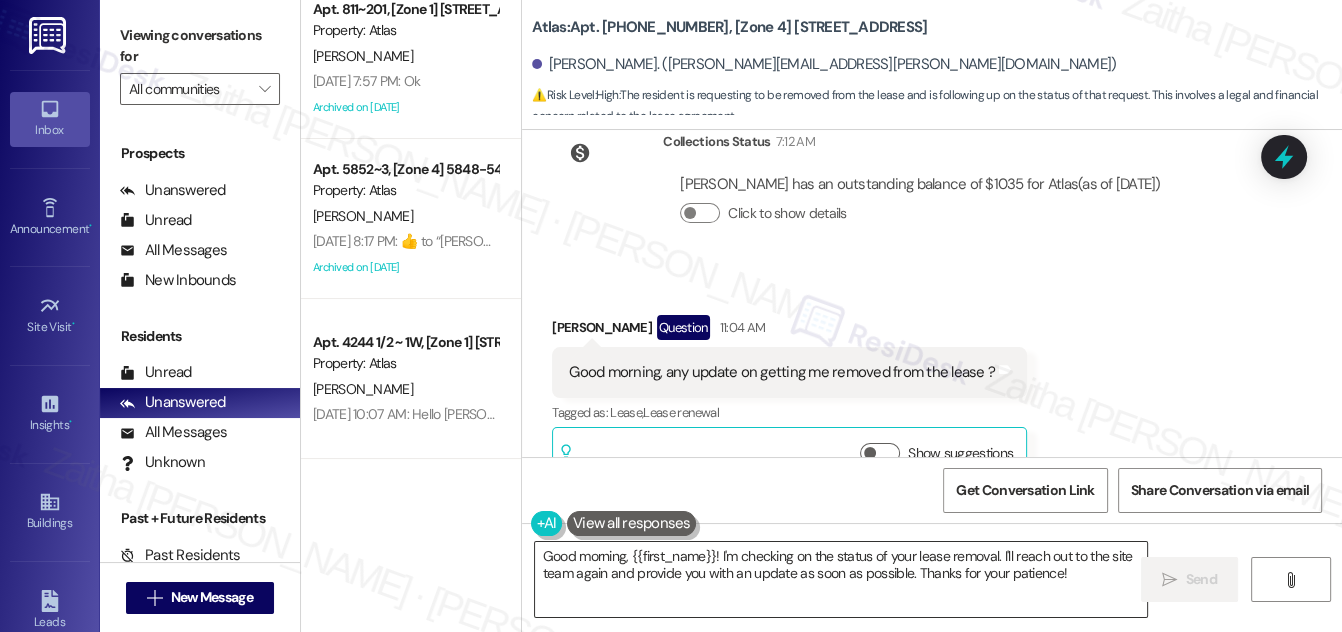 click on "Good morning, {{first_name}}! I'm checking on the status of your lease removal. I'll reach out to the site team again and provide you with an update as soon as possible. Thanks for your patience!" at bounding box center [841, 579] 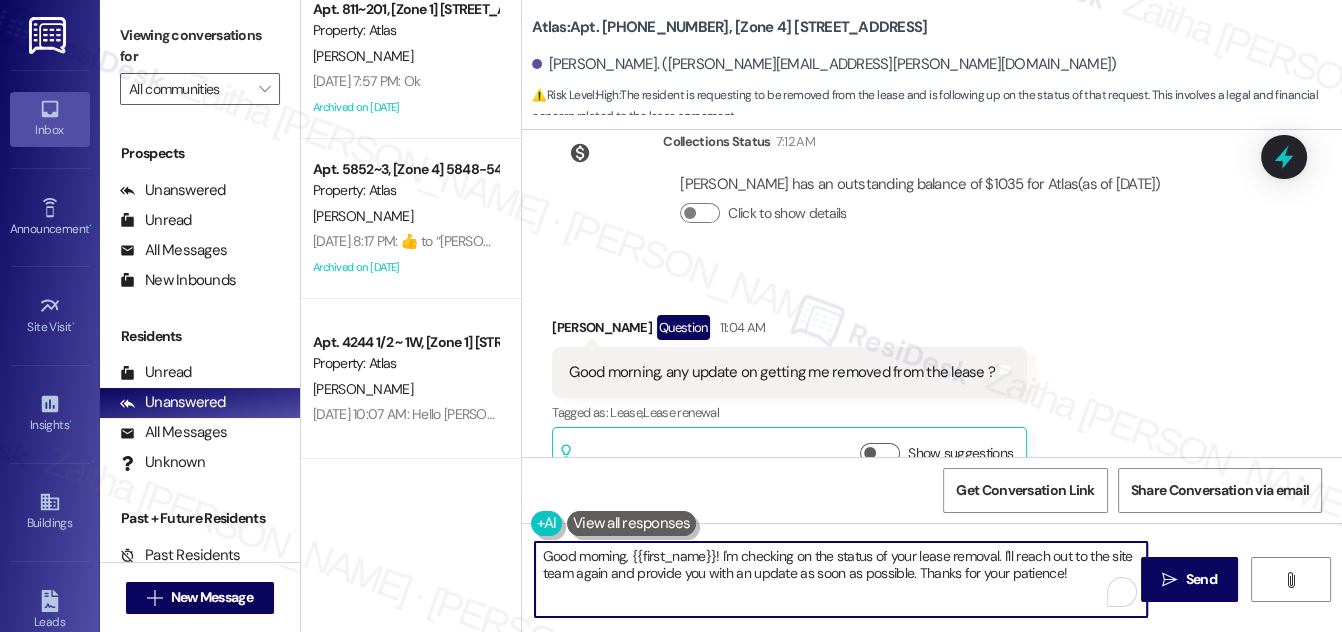 click on "Good morning, {{first_name}}! I'm checking on the status of your lease removal. I'll reach out to the site team again and provide you with an update as soon as possible. Thanks for your patience!" at bounding box center (841, 579) 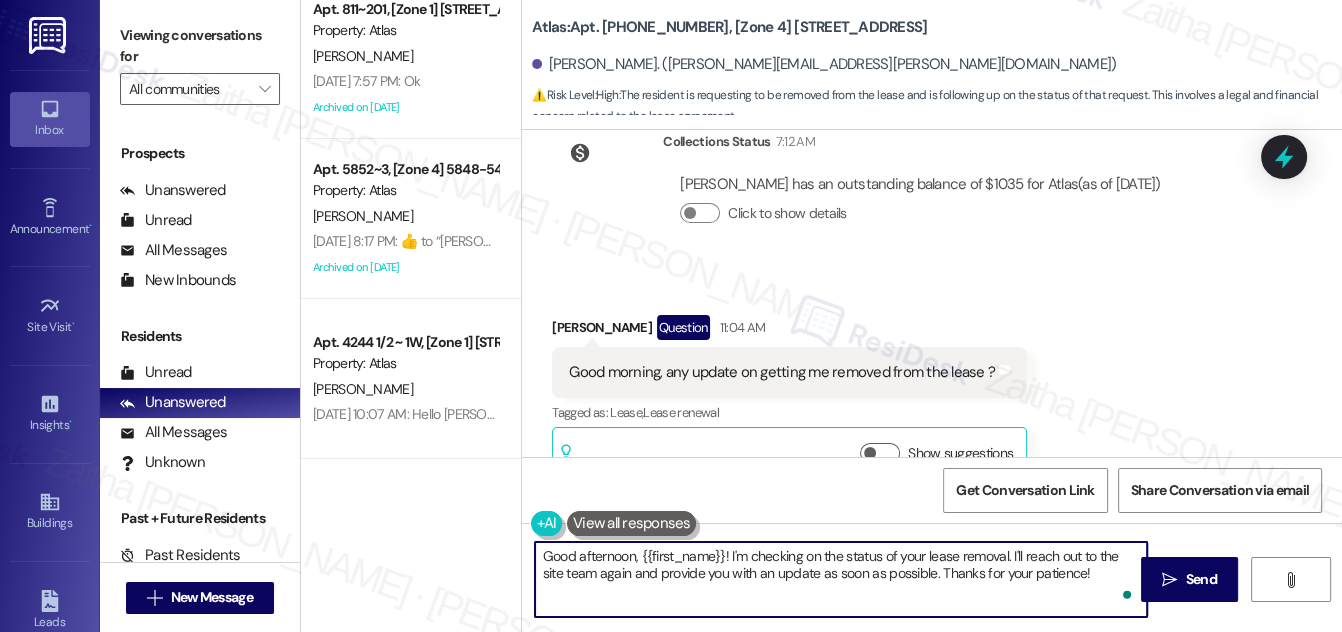 drag, startPoint x: 931, startPoint y: 572, endPoint x: 888, endPoint y: 572, distance: 43 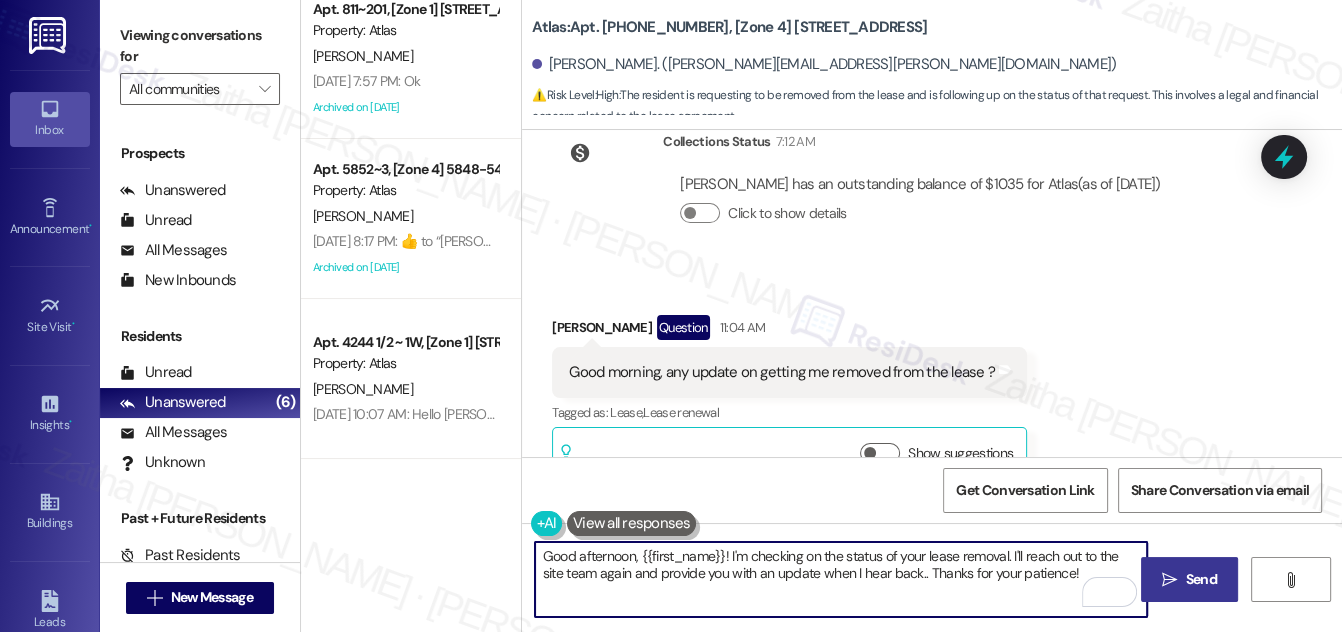 type on "Good afternoon, {{first_name}}! I'm checking on the status of your lease removal. I'll reach out to the site team again and provide you with an update when I hear back.. Thanks for your patience!" 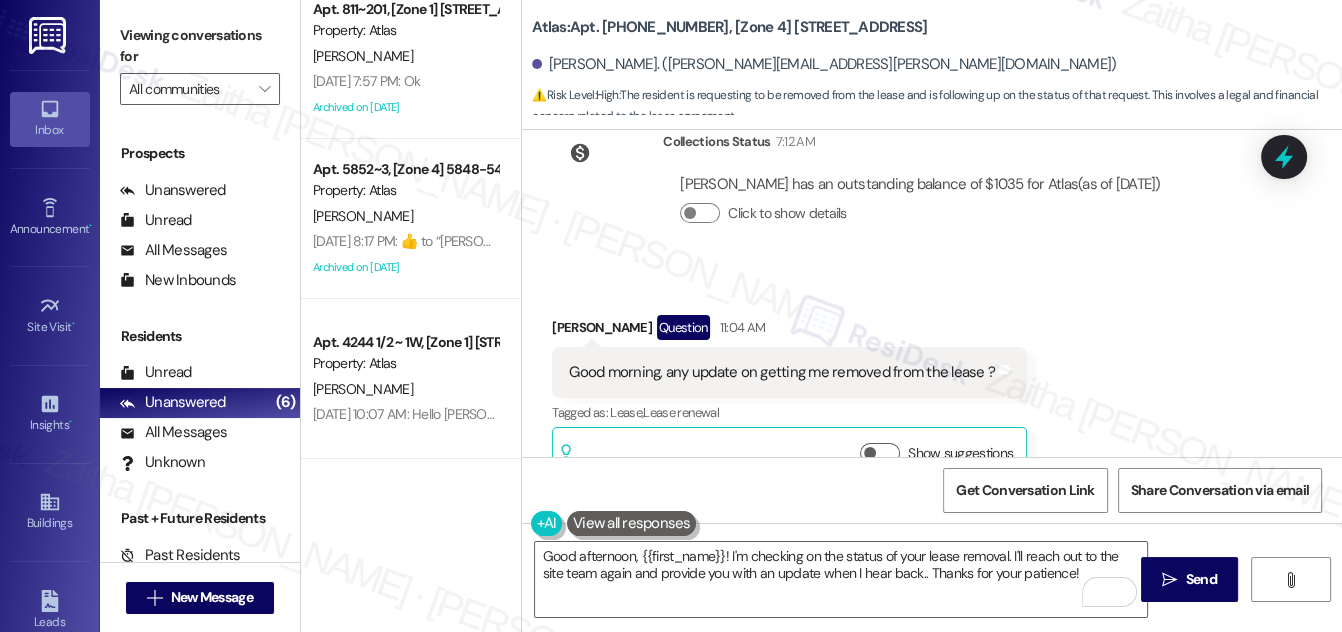 drag, startPoint x: 1192, startPoint y: 578, endPoint x: 1179, endPoint y: 553, distance: 28.178005 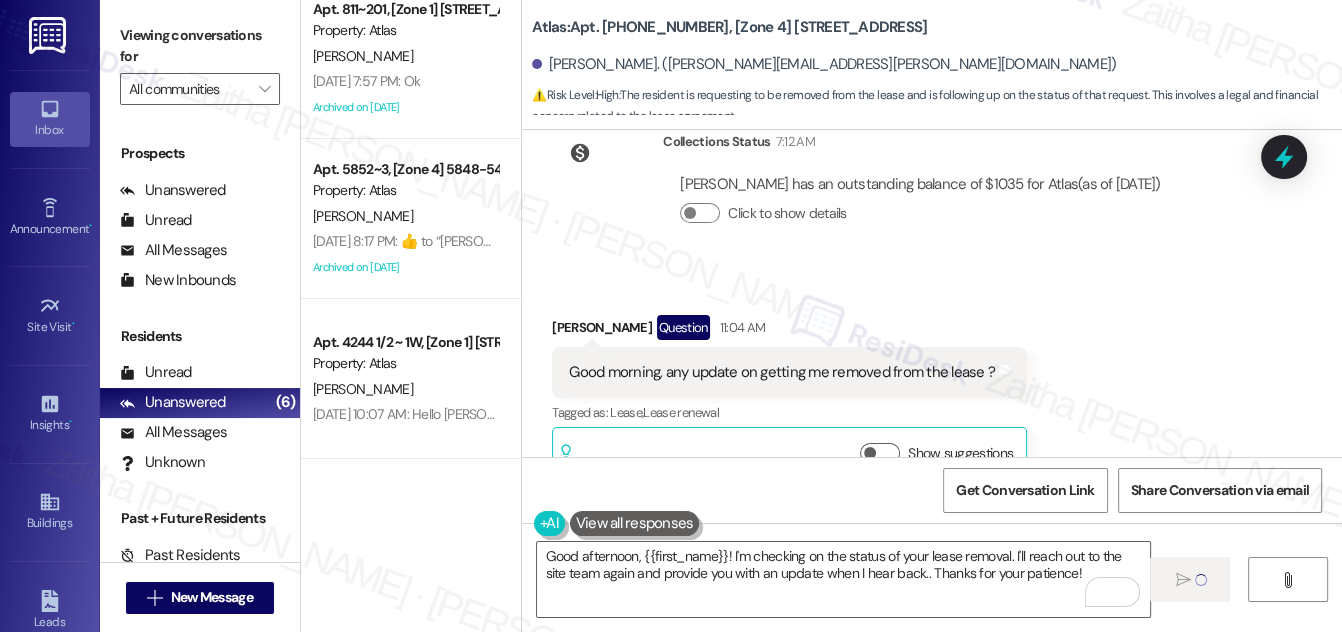type 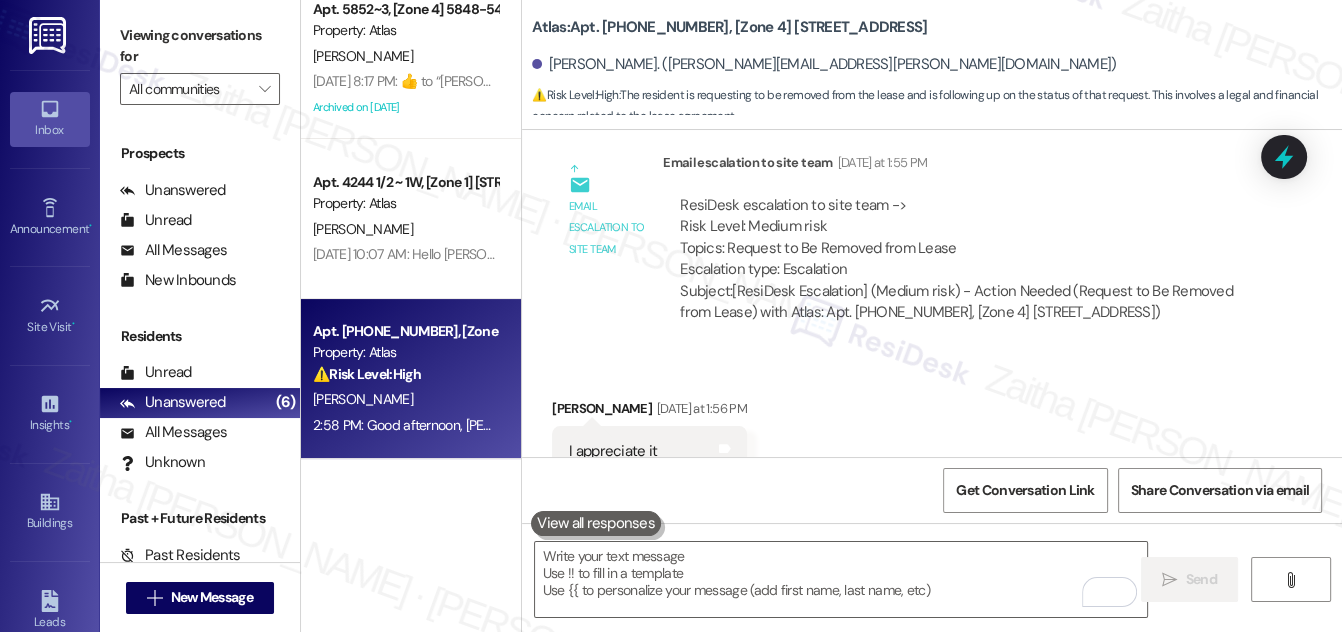 scroll, scrollTop: 4203, scrollLeft: 0, axis: vertical 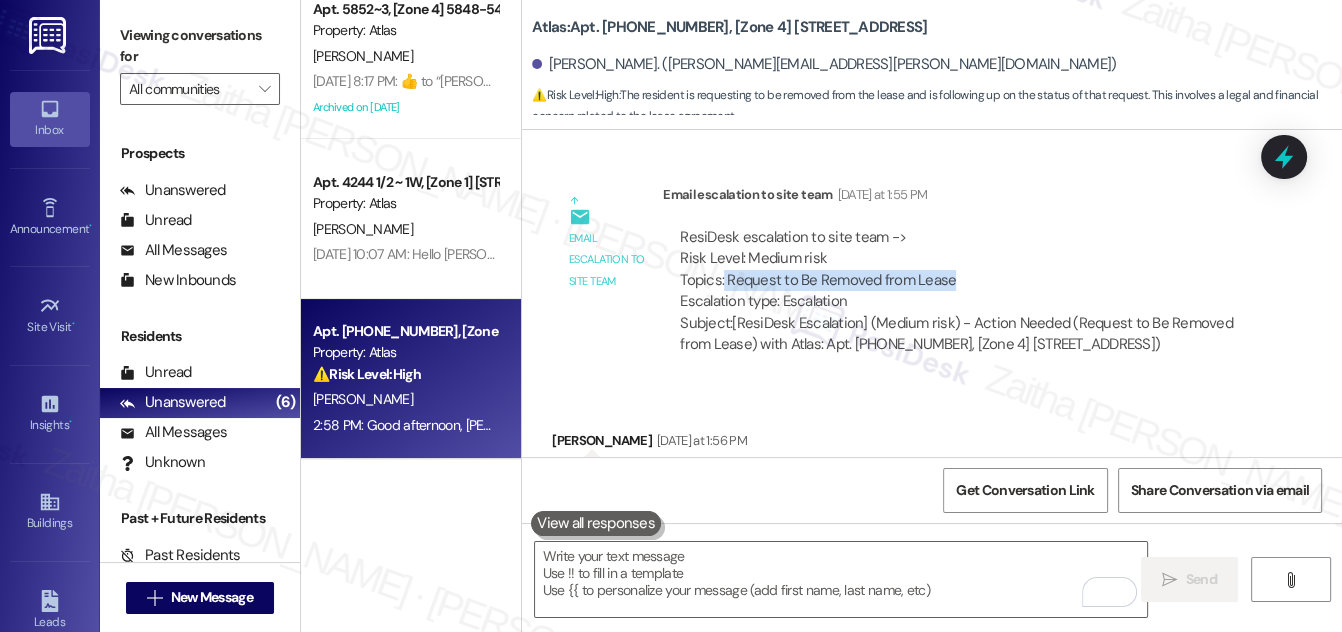 drag, startPoint x: 721, startPoint y: 233, endPoint x: 973, endPoint y: 231, distance: 252.00793 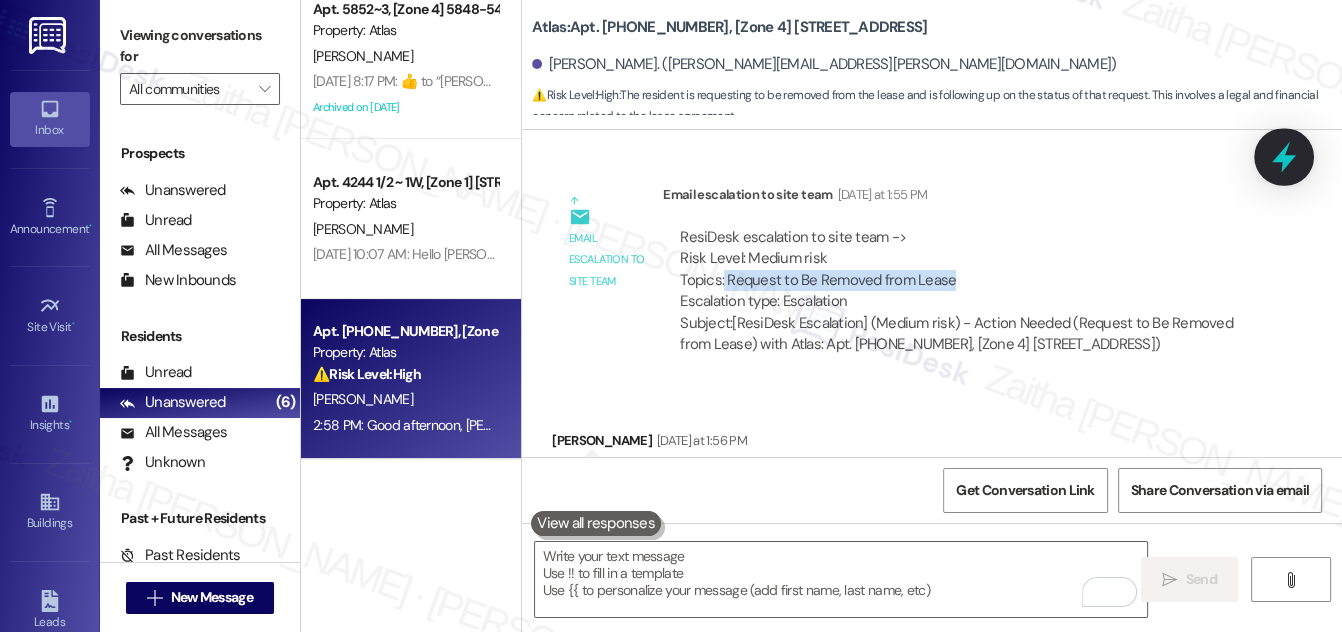 click 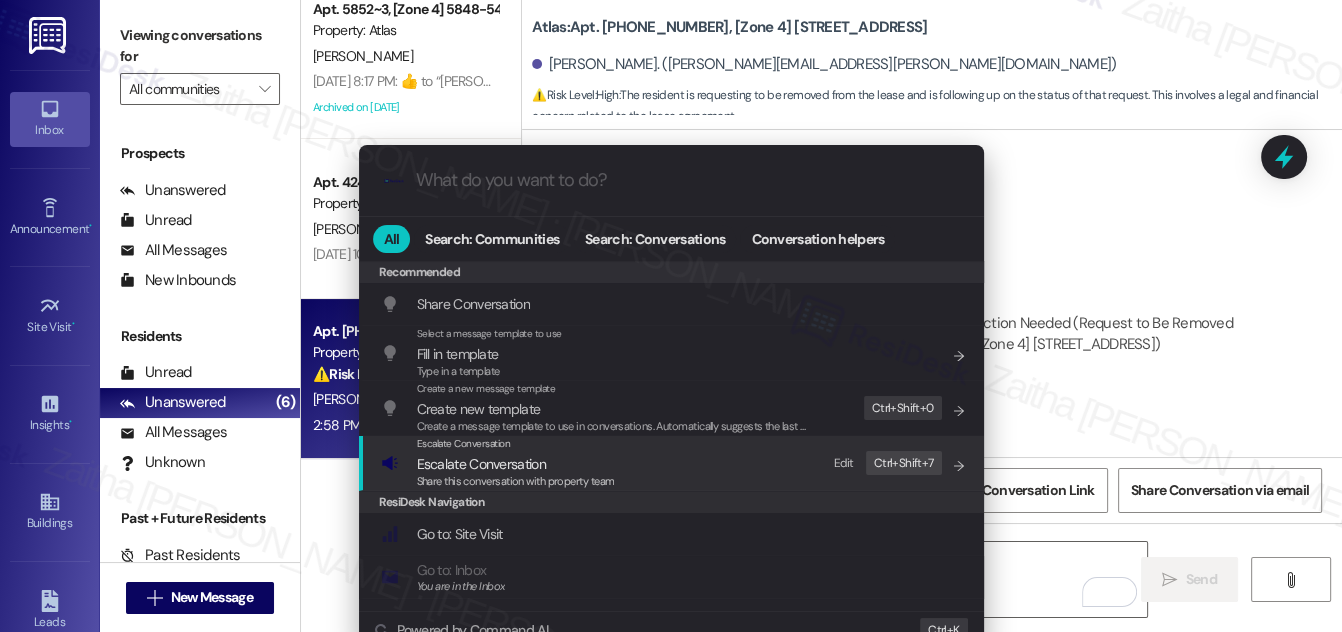 click on "Escalate Conversation" at bounding box center (481, 464) 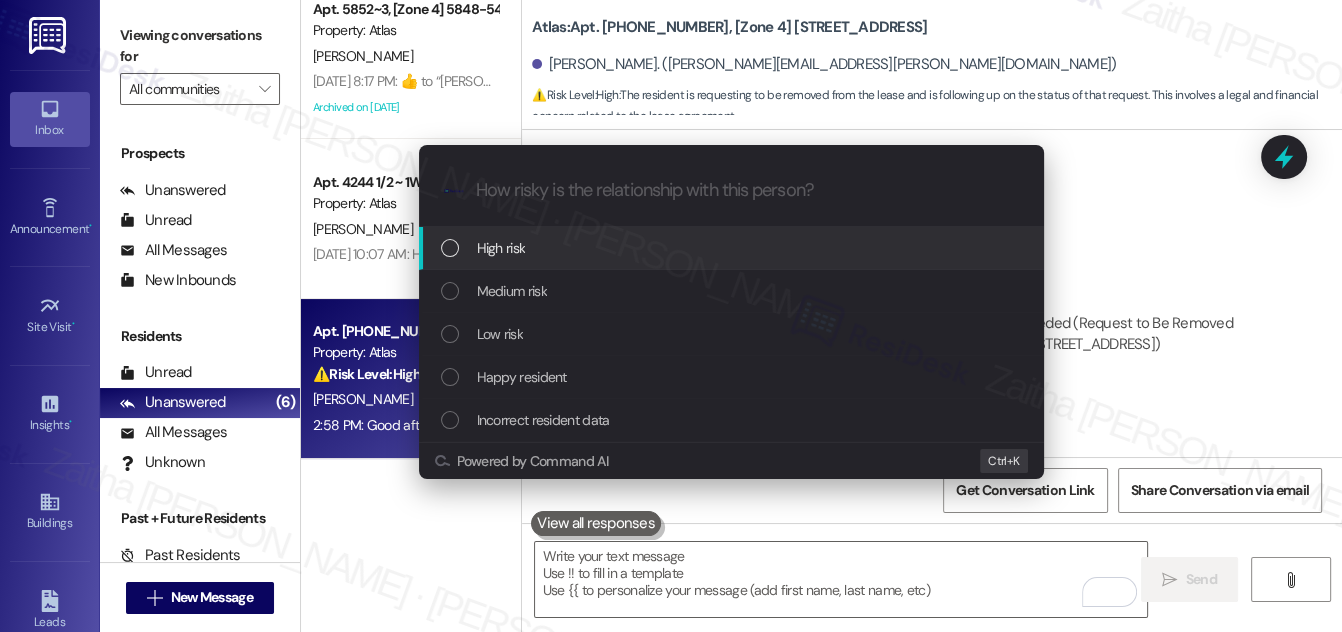 click on "High risk" at bounding box center [733, 248] 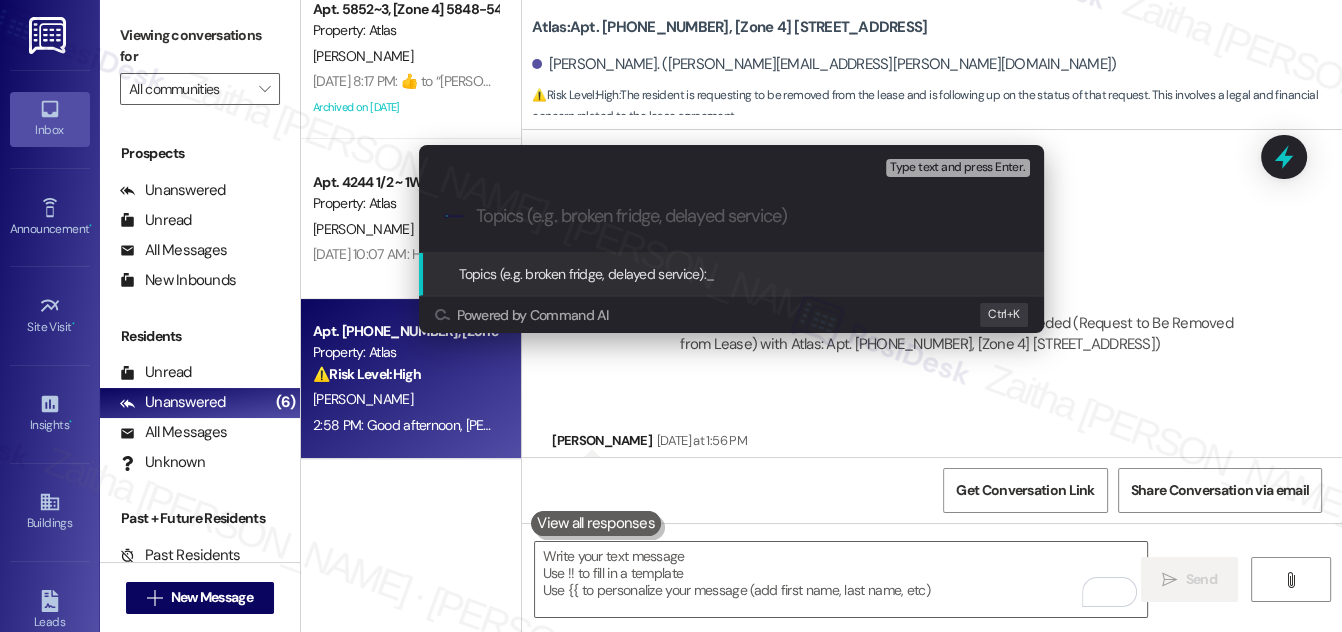 paste on "Request to Be Removed from Lease" 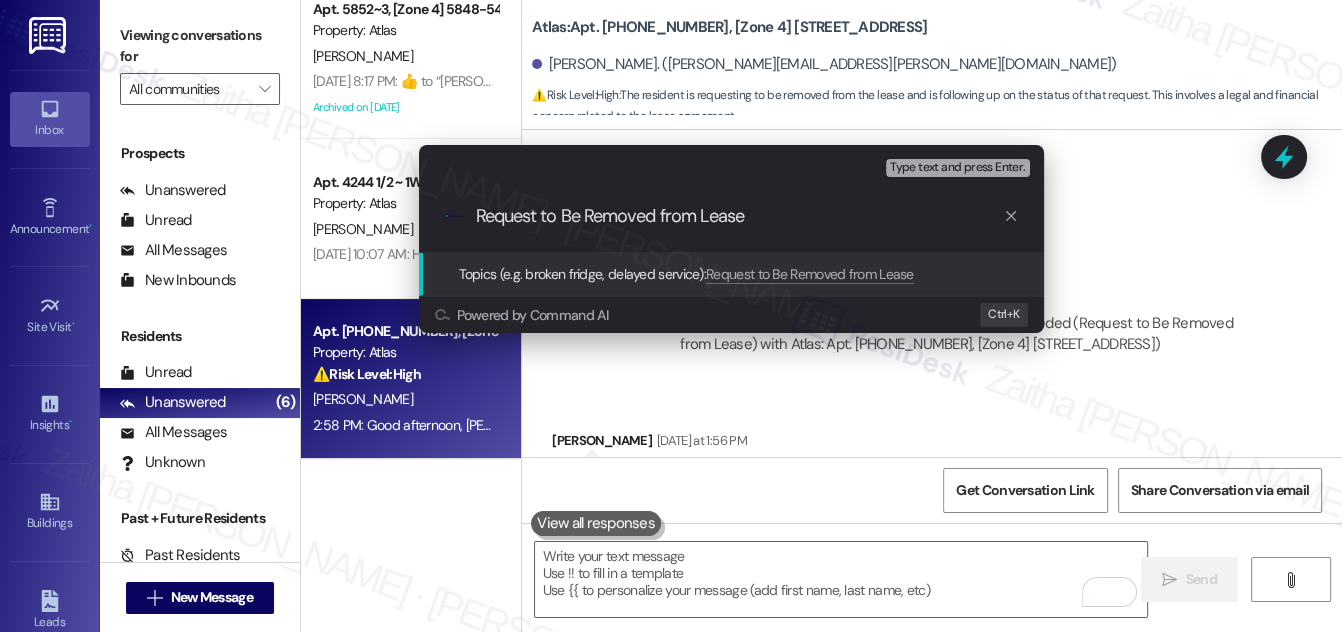type 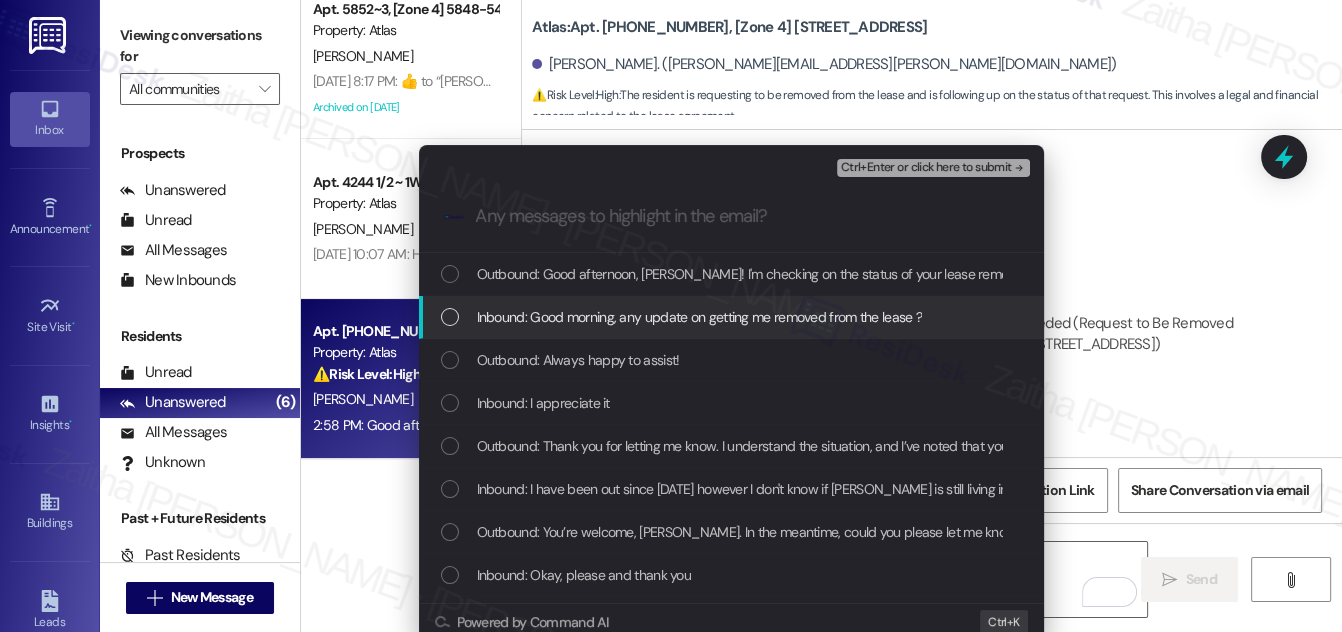click at bounding box center (450, 317) 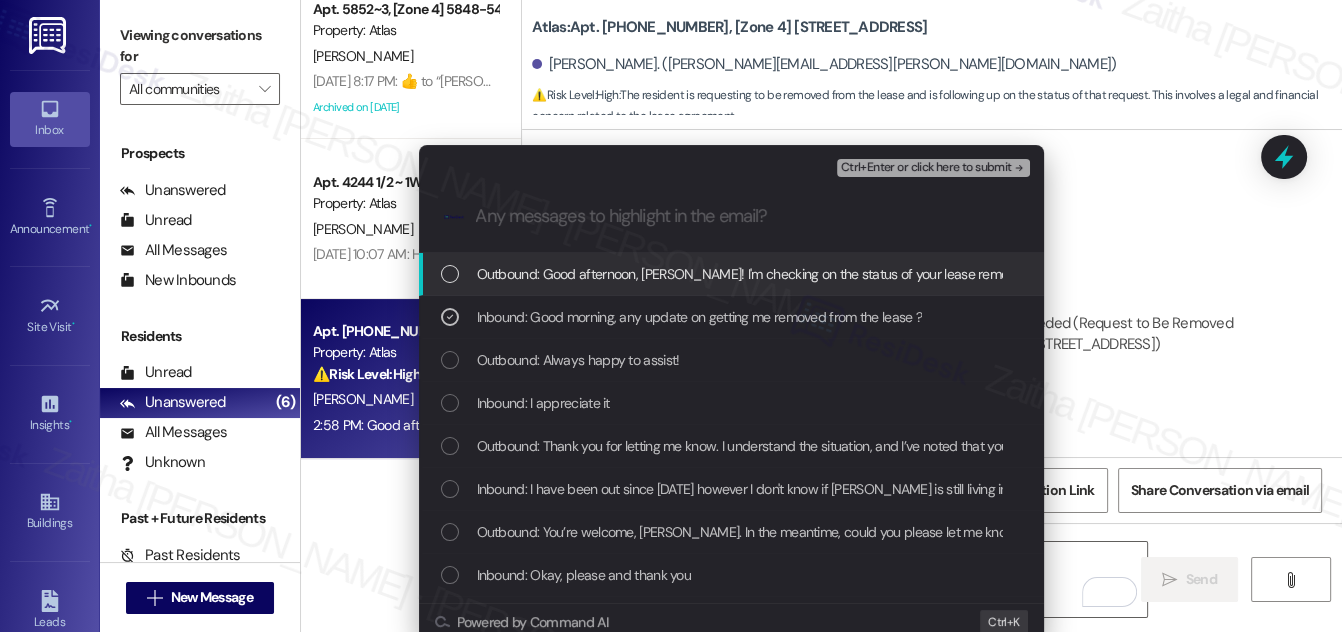 click on "Ctrl+Enter or click here to submit" at bounding box center (926, 168) 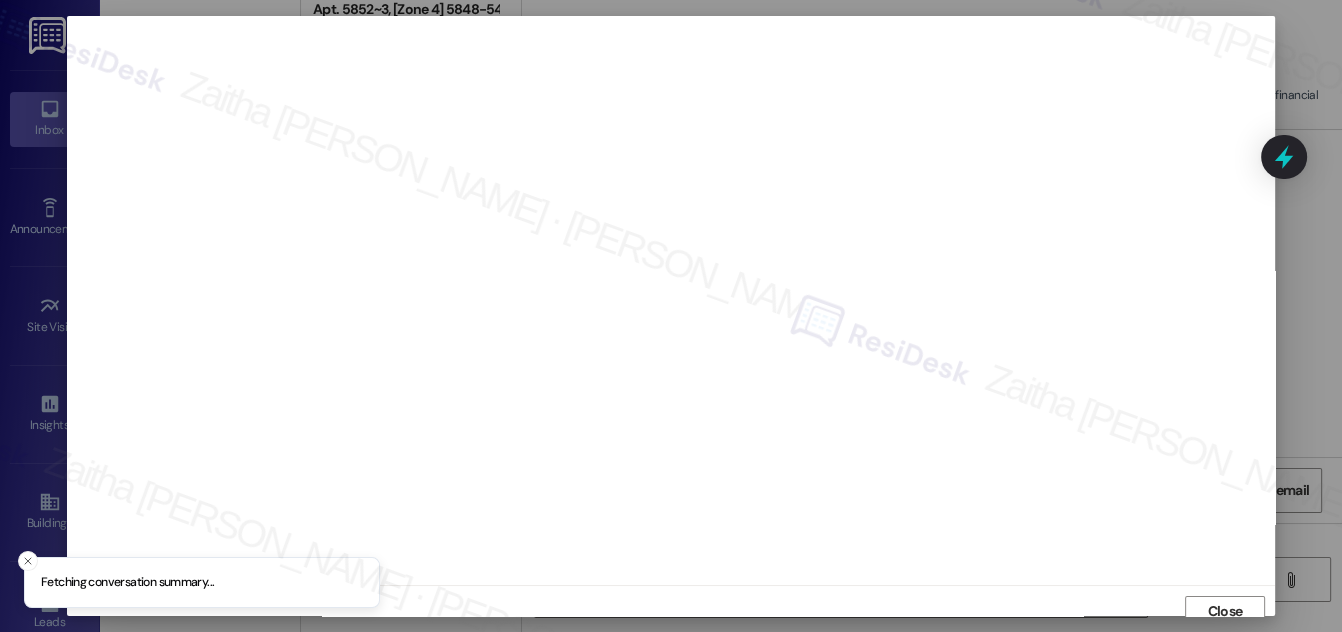 scroll, scrollTop: 11, scrollLeft: 0, axis: vertical 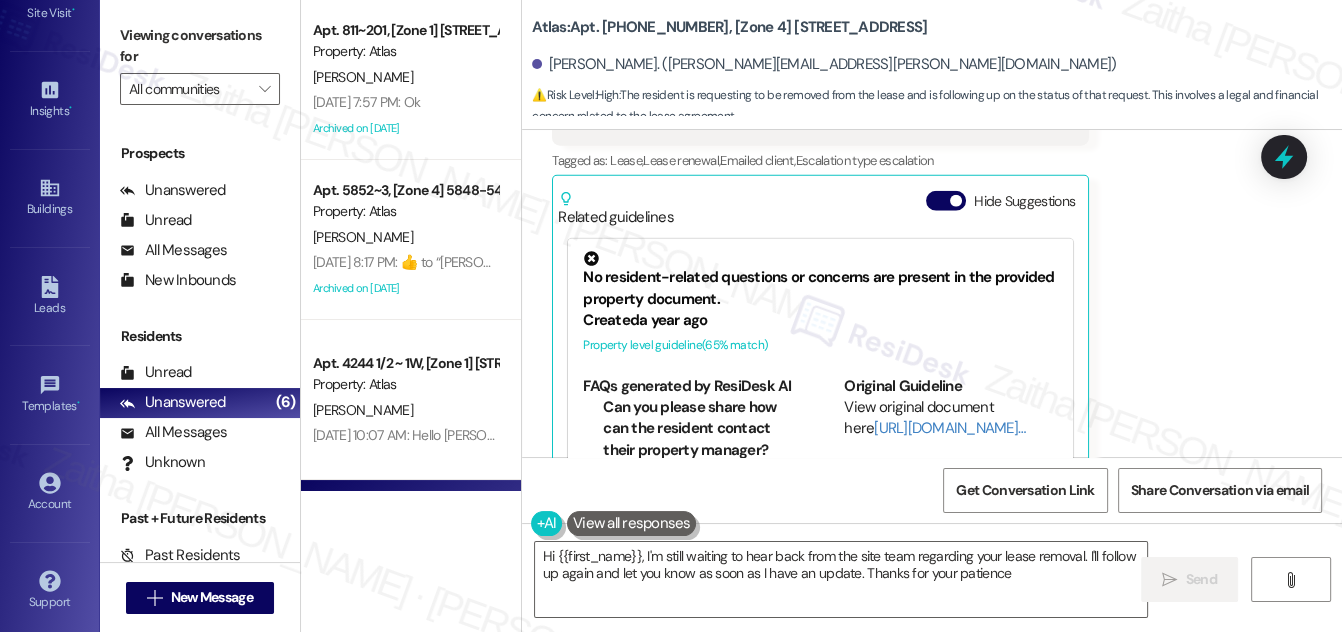 type on "Hi {{first_name}}, I'm still waiting to hear back from the site team regarding your lease removal. I'll follow up again and let you know as soon as I have an update. Thanks for your patience!" 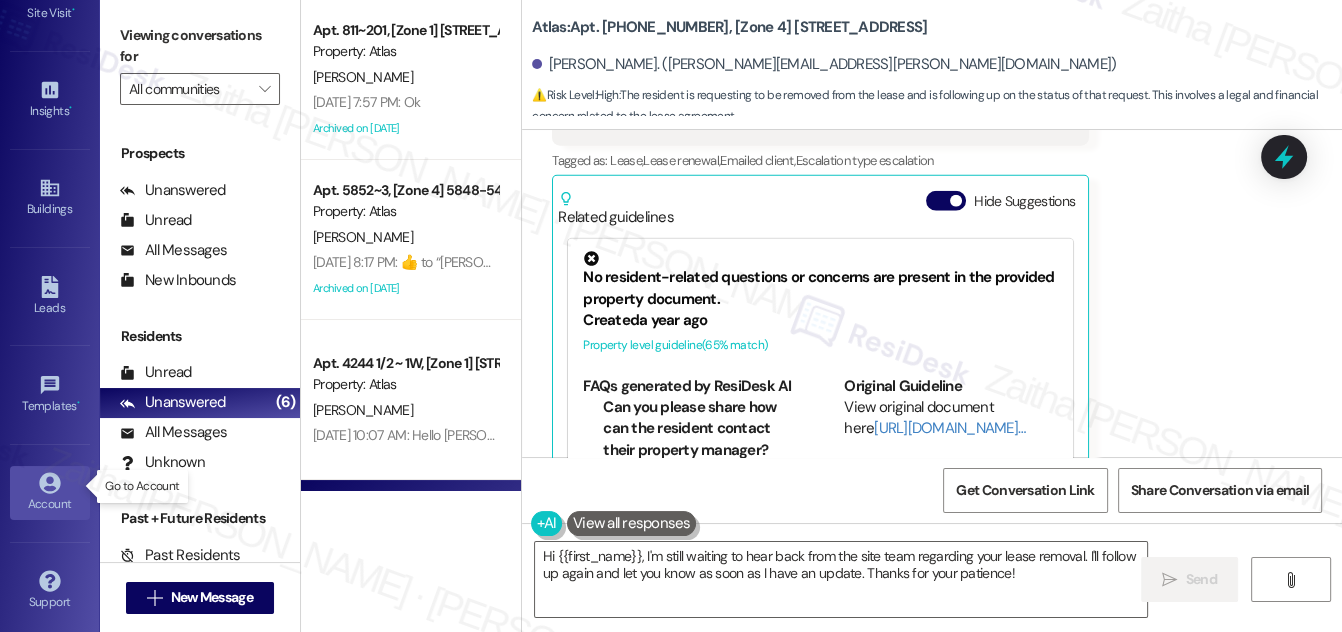 click on "Account" at bounding box center (50, 504) 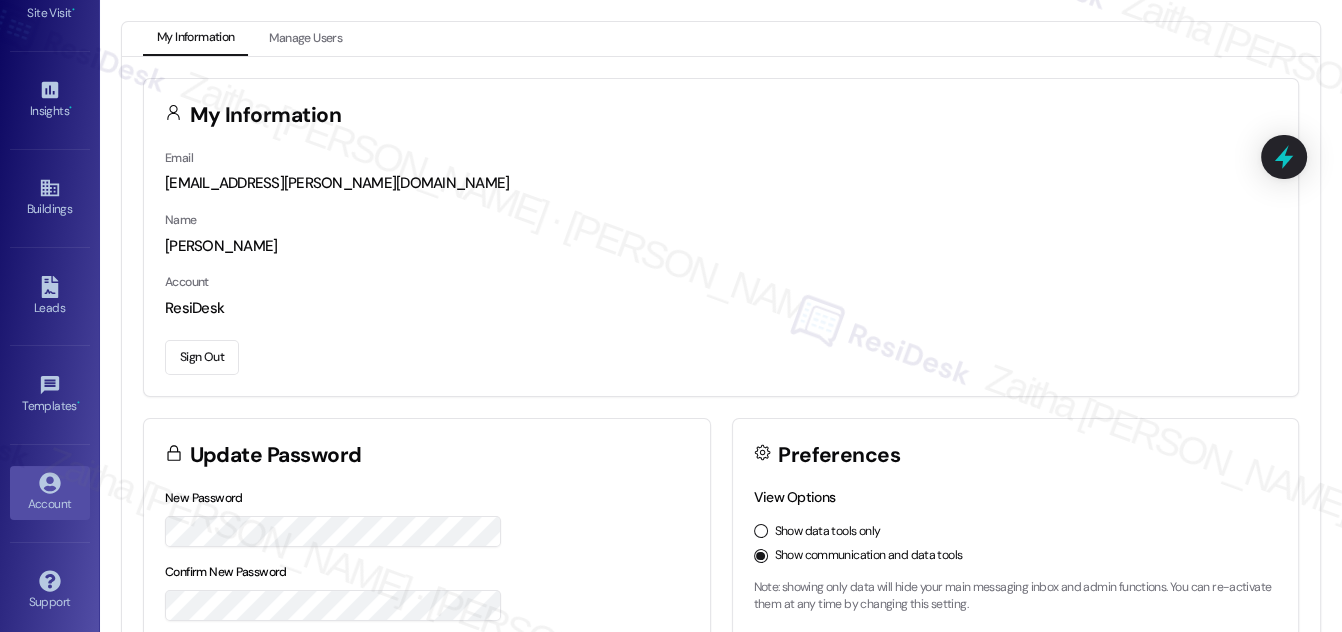 click on "Sign Out" at bounding box center (202, 357) 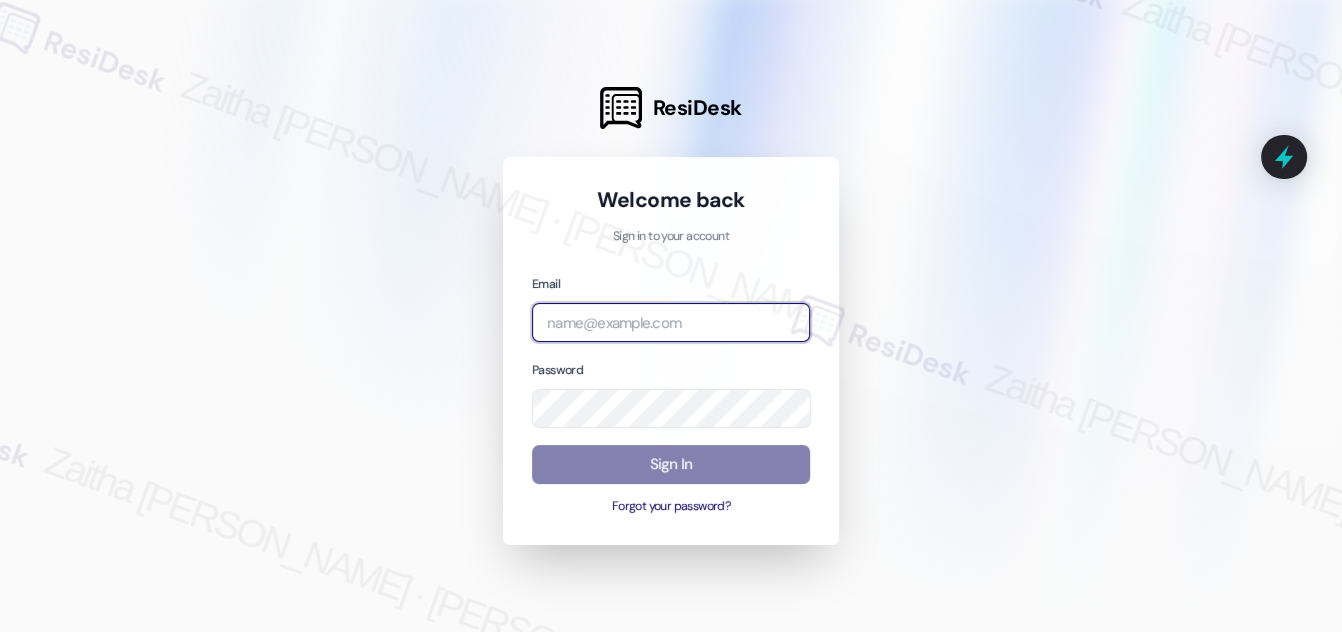 click at bounding box center [671, 322] 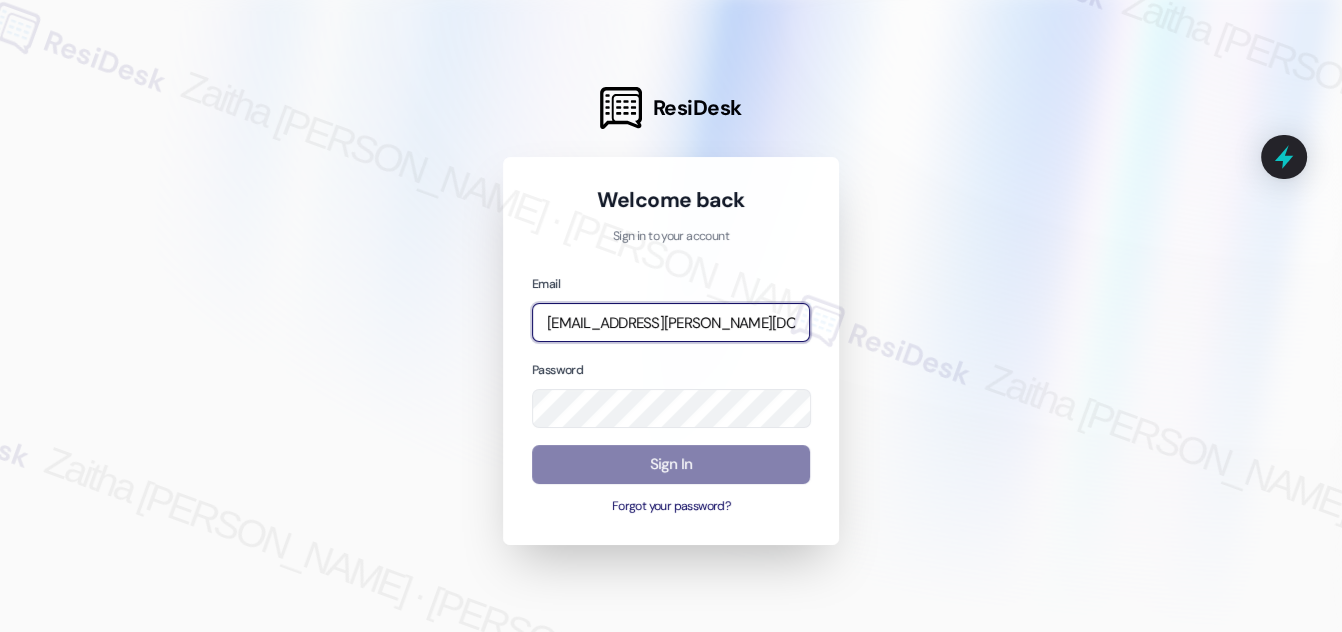 type on "[EMAIL_ADDRESS][PERSON_NAME][DOMAIN_NAME]" 